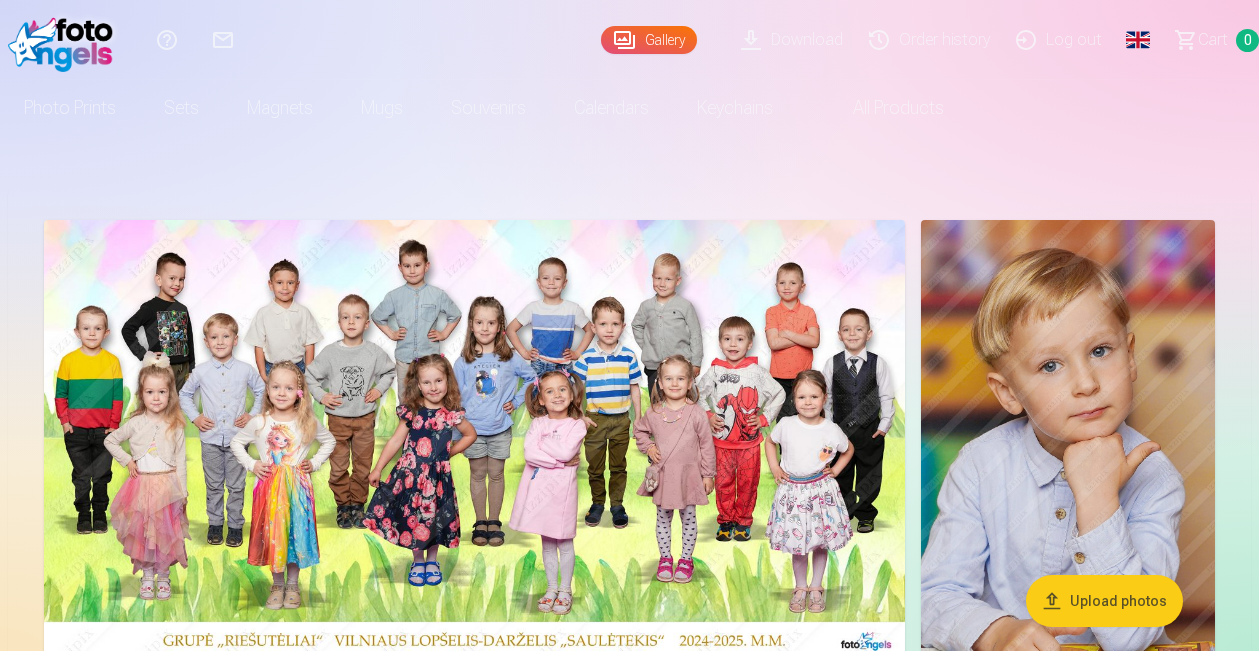 scroll, scrollTop: 0, scrollLeft: 0, axis: both 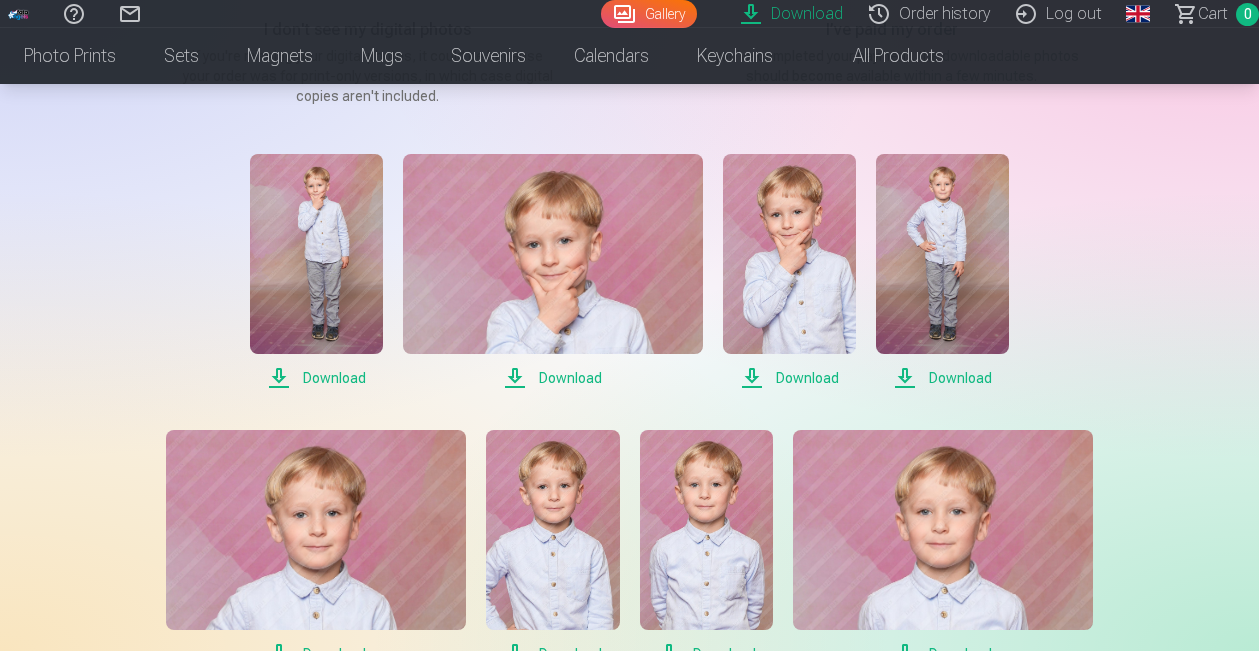 click on "Download" at bounding box center (316, 378) 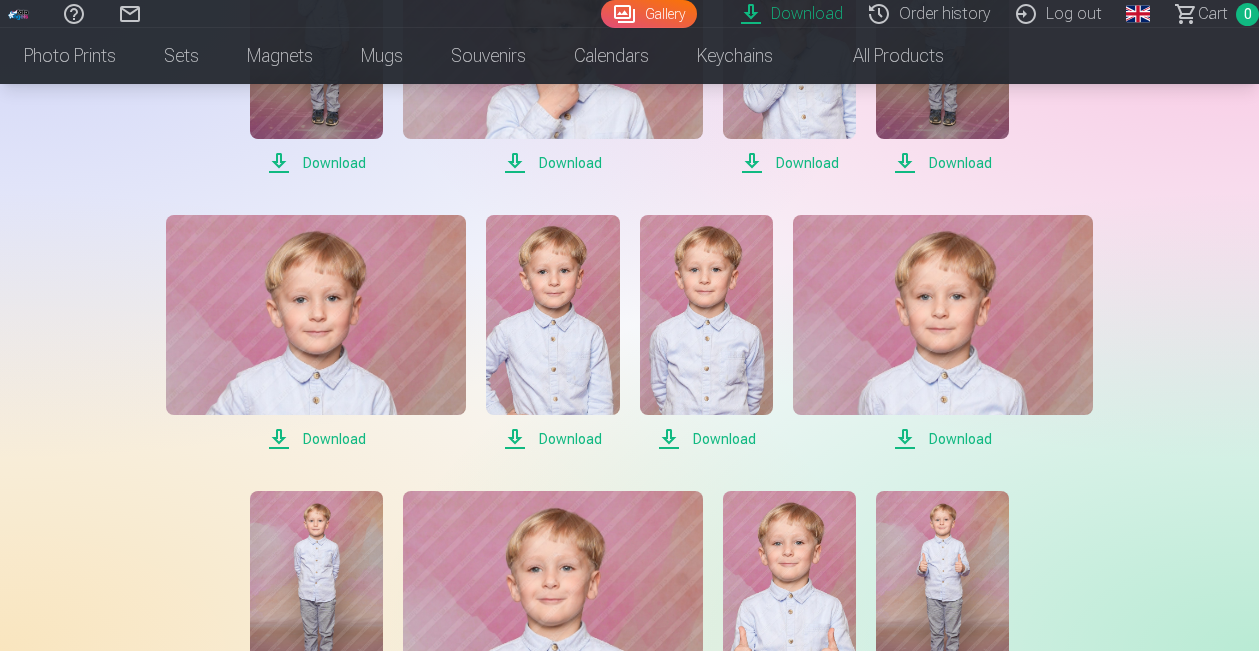 scroll, scrollTop: 586, scrollLeft: 0, axis: vertical 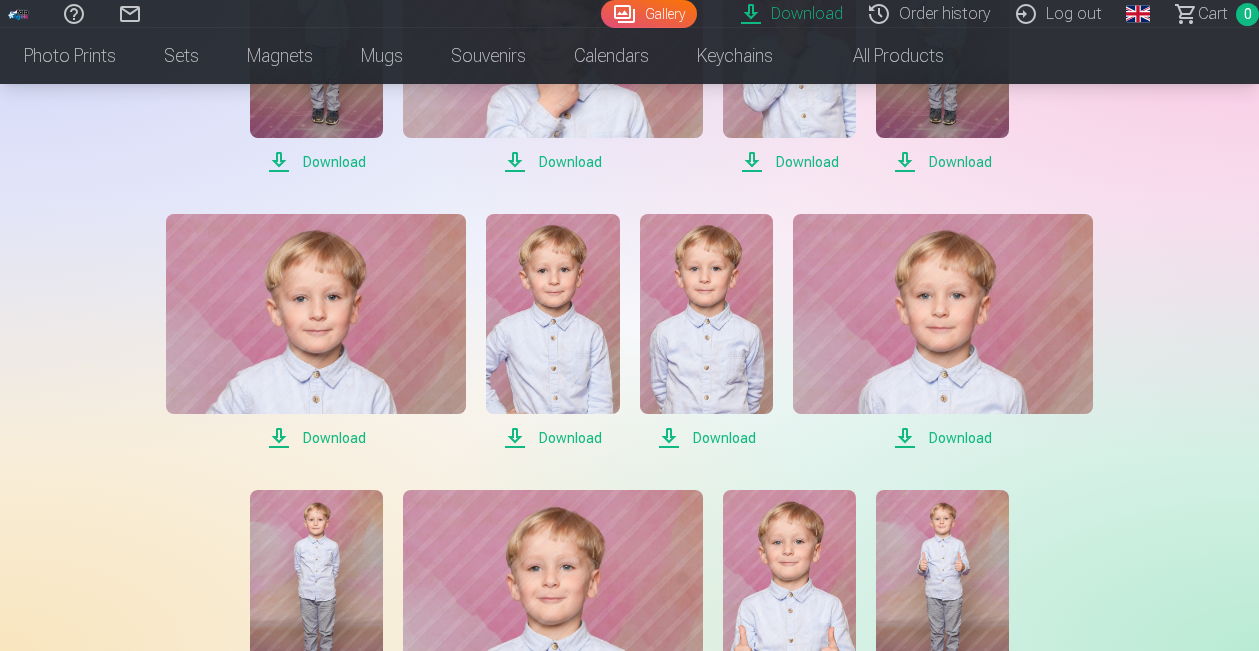 click on "Download" at bounding box center [316, 438] 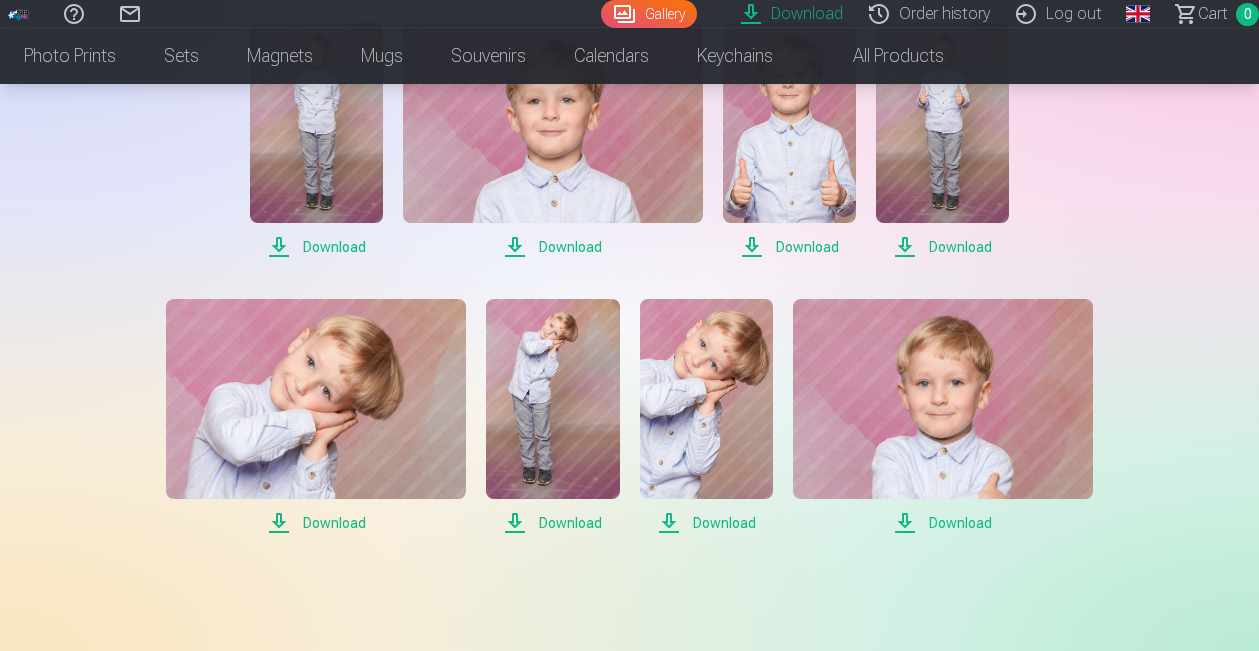 scroll, scrollTop: 1056, scrollLeft: 0, axis: vertical 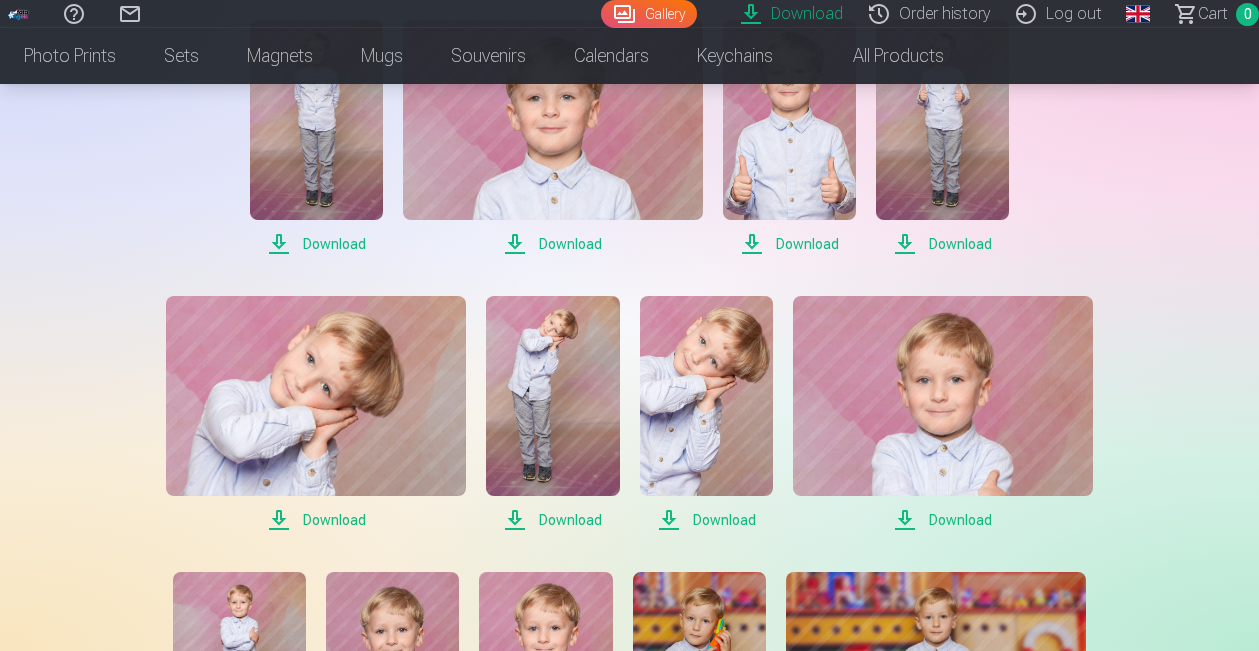 click on "Download" at bounding box center [316, 244] 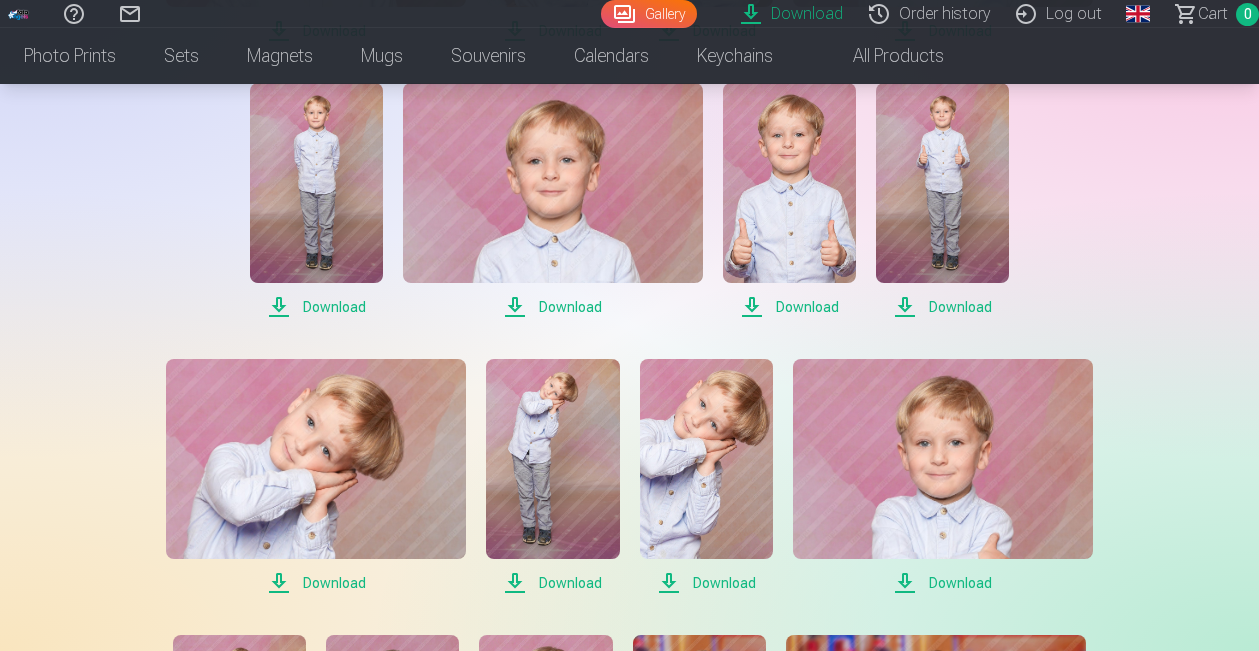 scroll, scrollTop: 994, scrollLeft: 0, axis: vertical 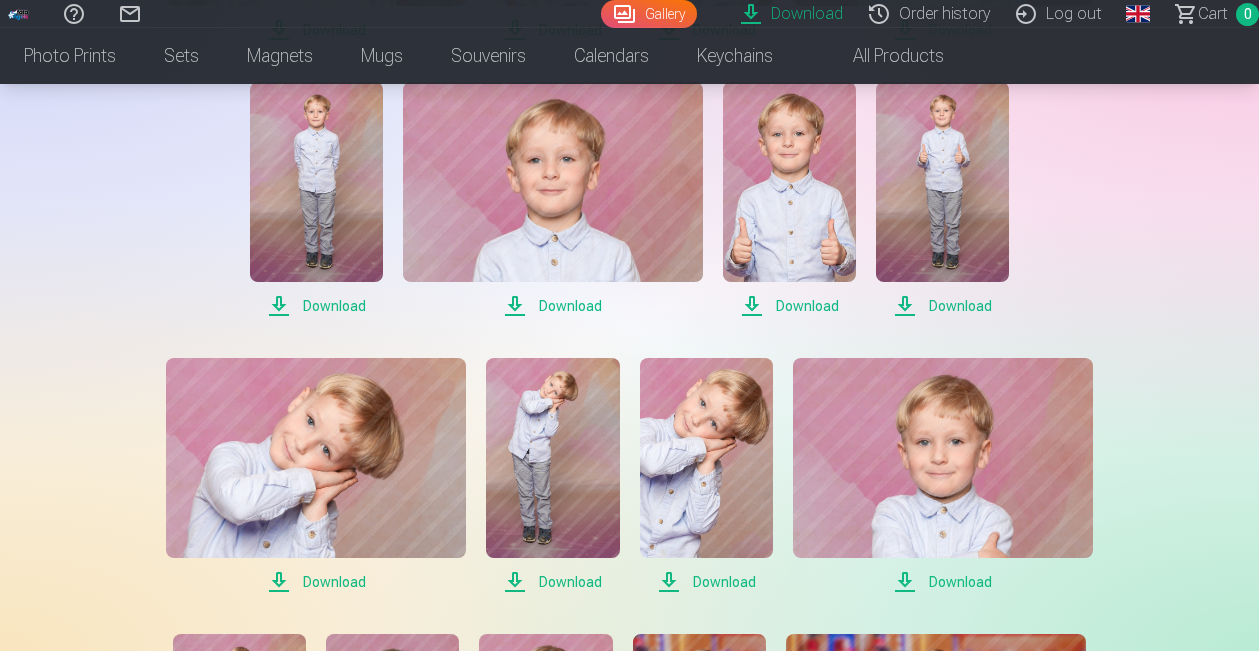 click on "Download" at bounding box center (553, 306) 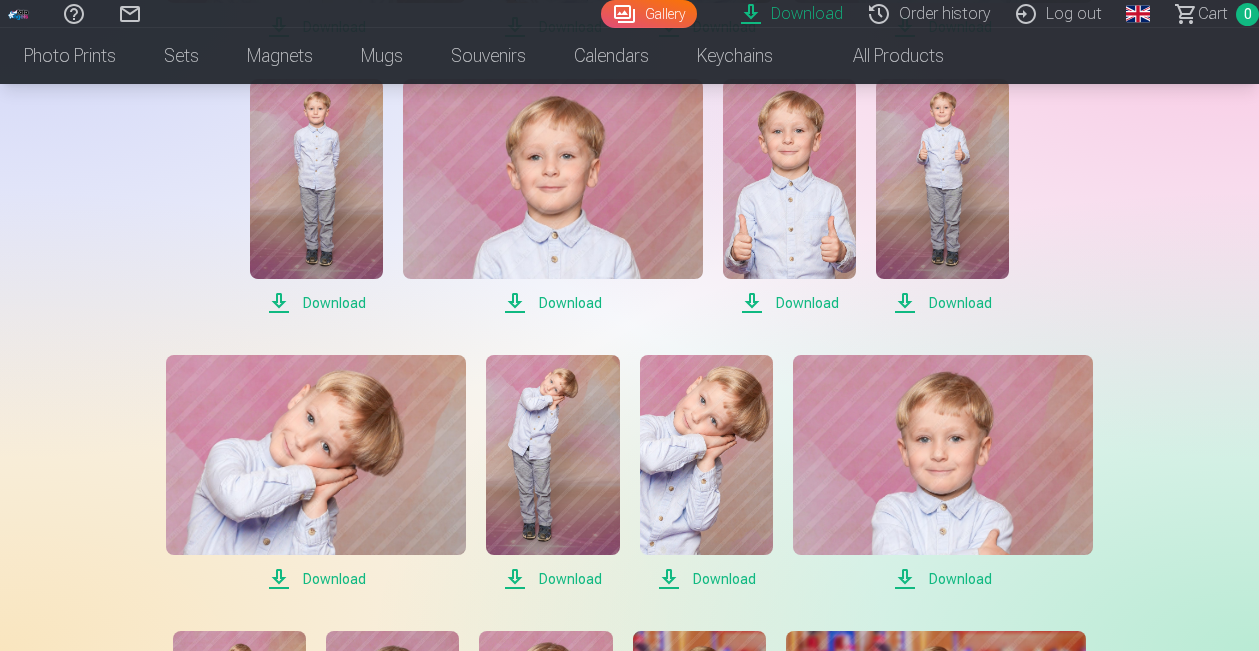click on "Download" at bounding box center (316, 579) 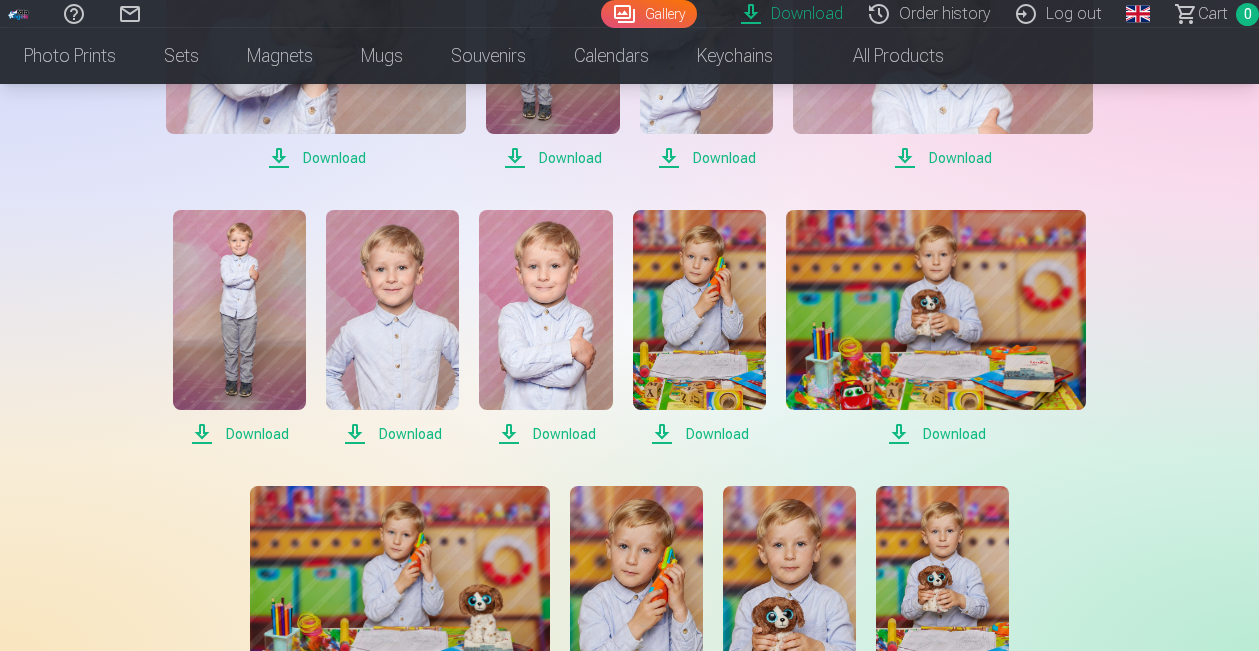 scroll, scrollTop: 1422, scrollLeft: 0, axis: vertical 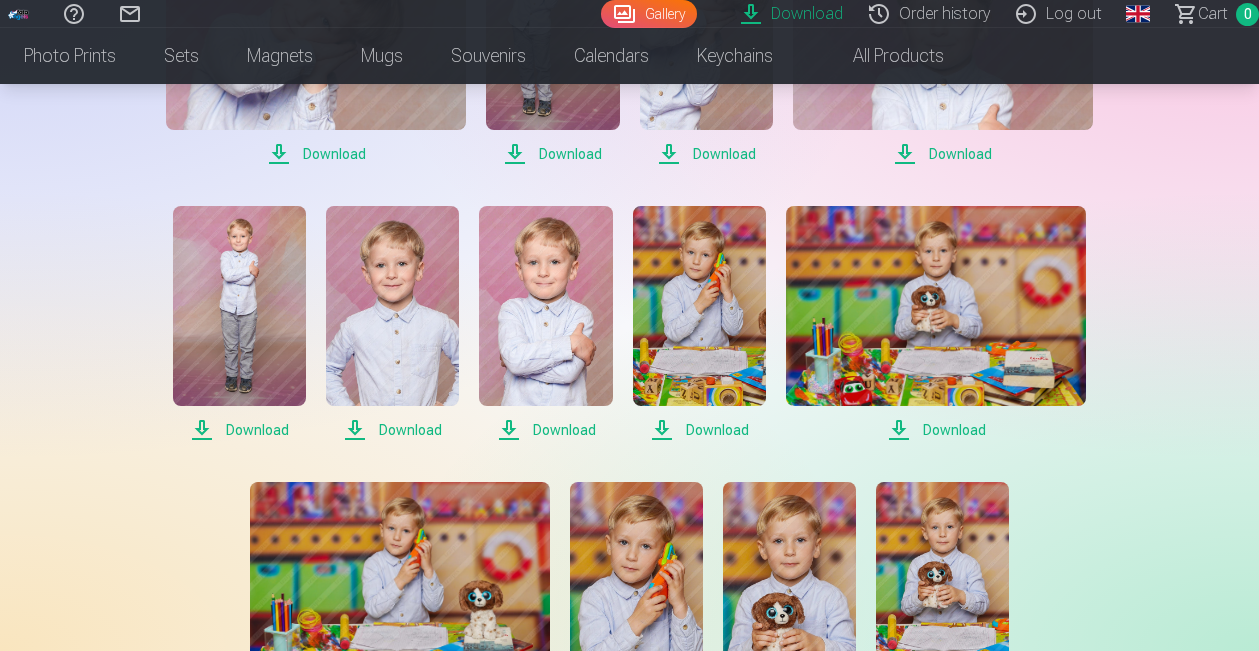 click on "Download" at bounding box center [239, 430] 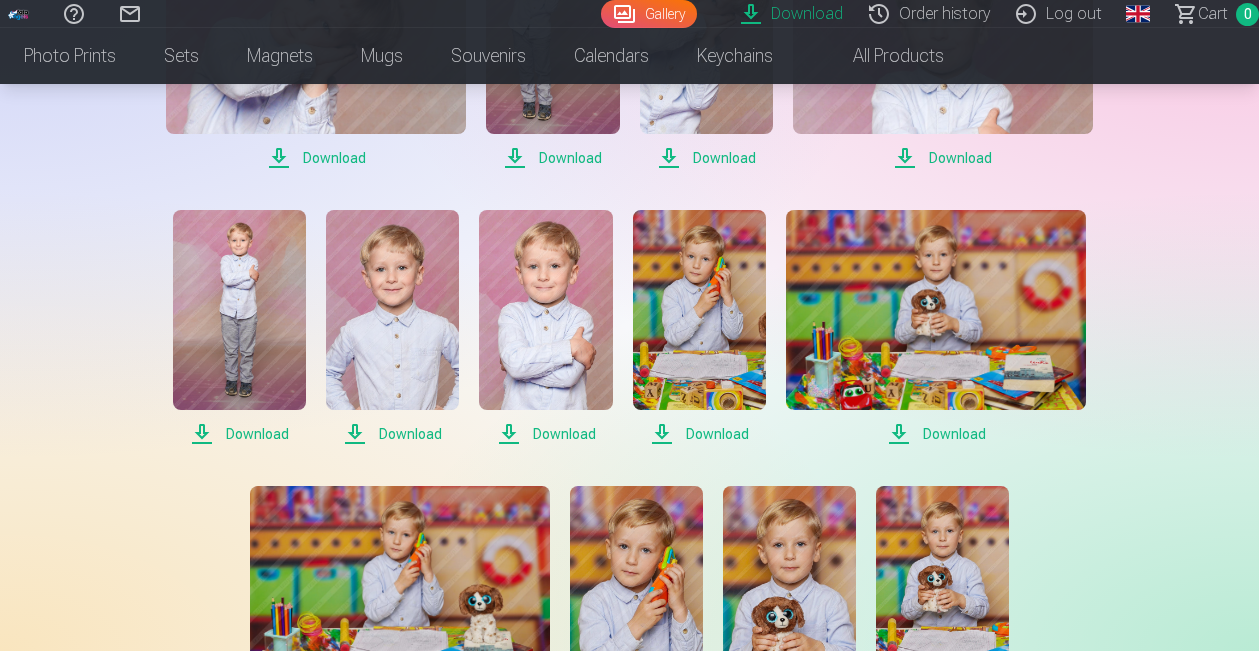 click on "Download" at bounding box center [699, 434] 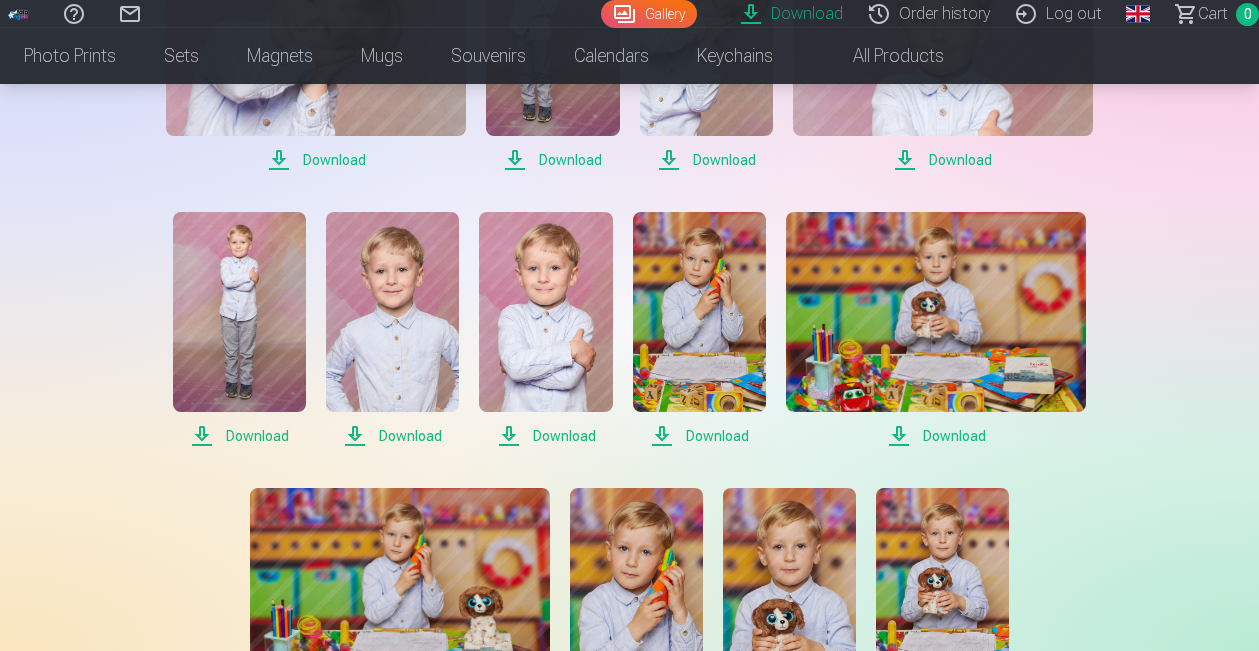 scroll, scrollTop: 1416, scrollLeft: 0, axis: vertical 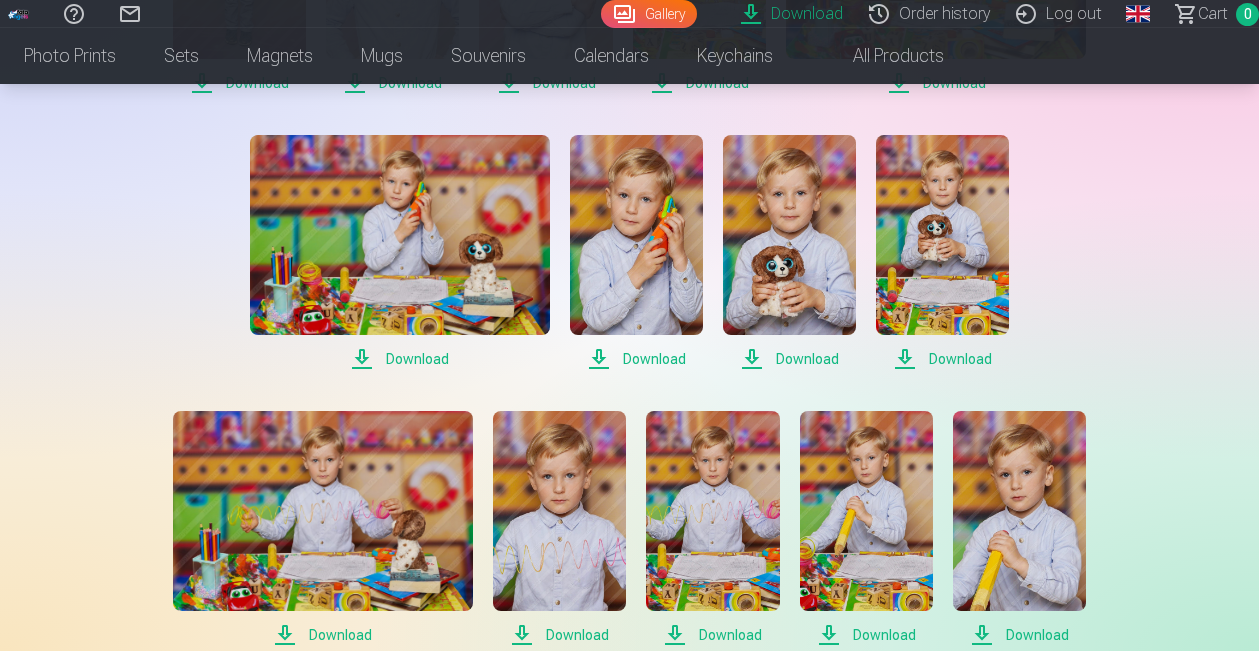 click on "Download" at bounding box center [400, 359] 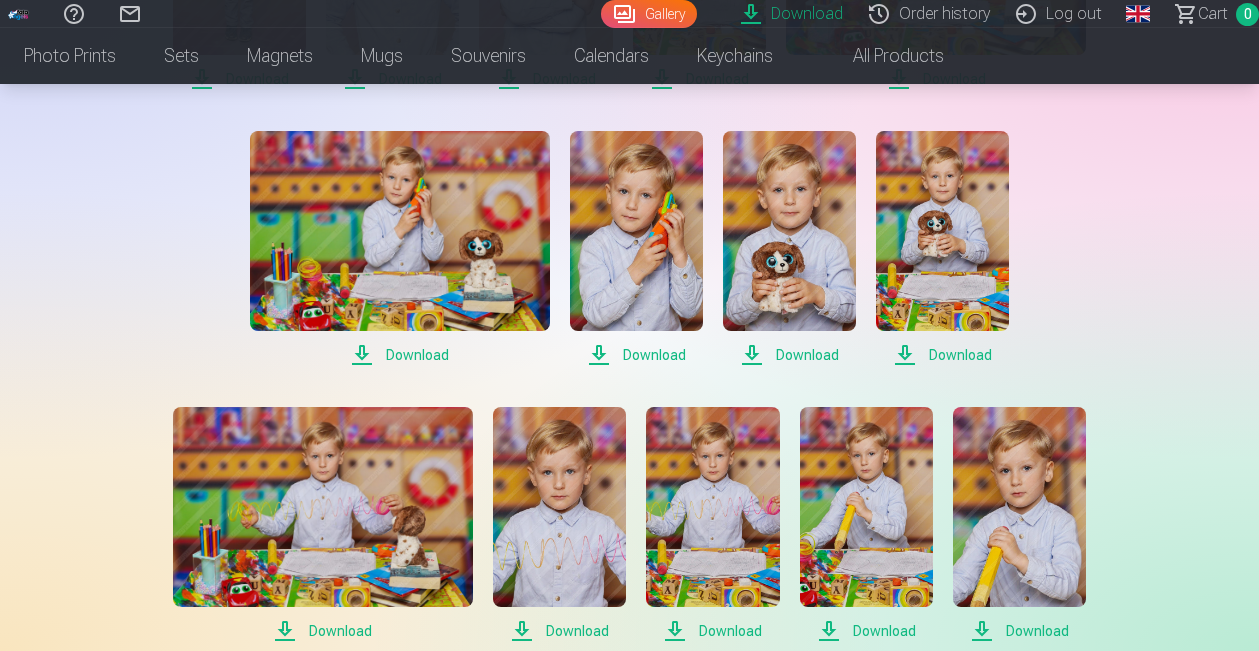 click on "Download" at bounding box center (636, 355) 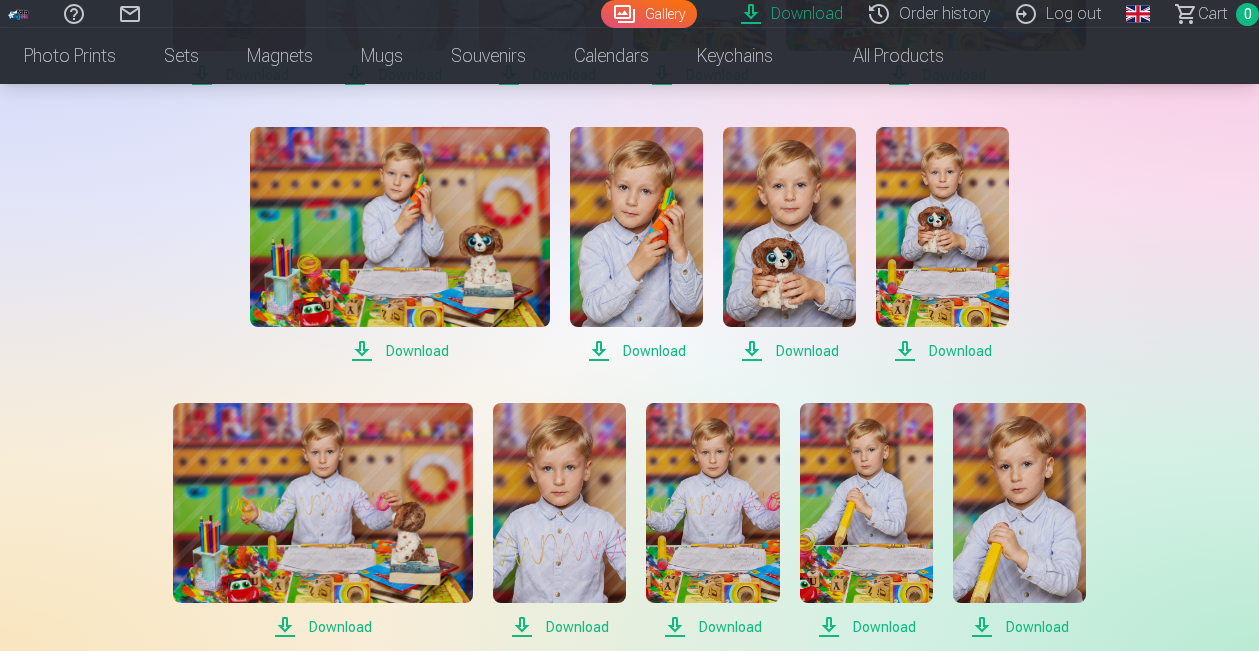 click on "Download" at bounding box center (789, 351) 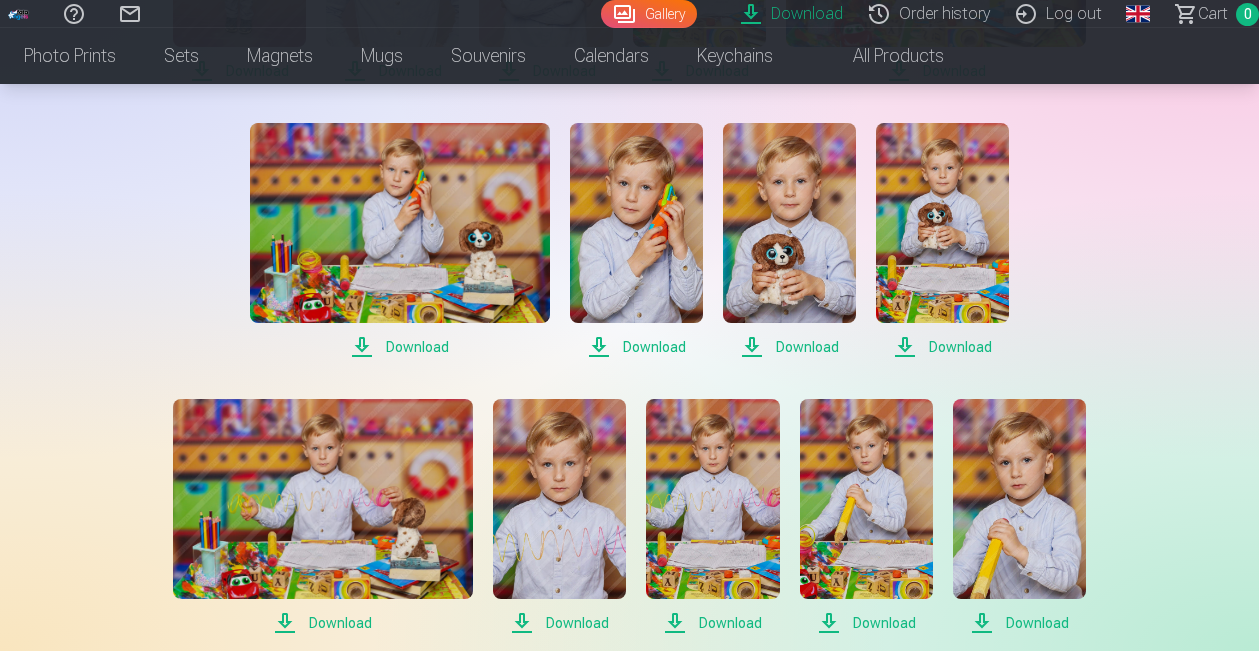scroll, scrollTop: 1779, scrollLeft: 2, axis: both 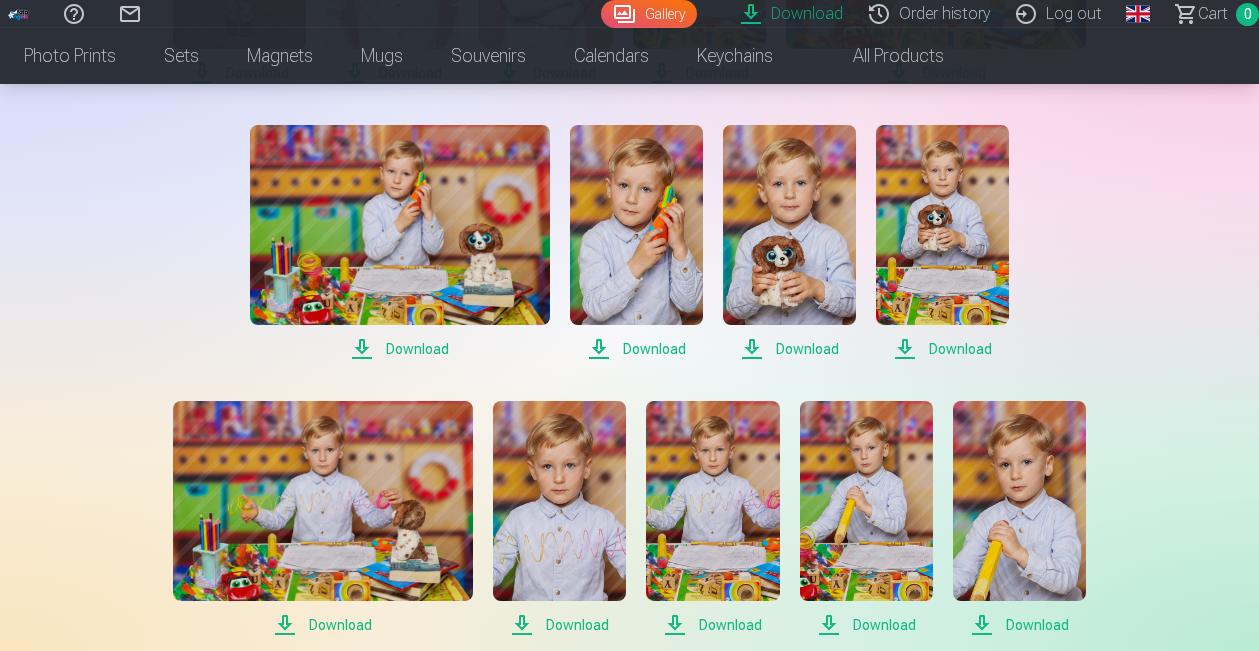 click on "Download" at bounding box center [942, 349] 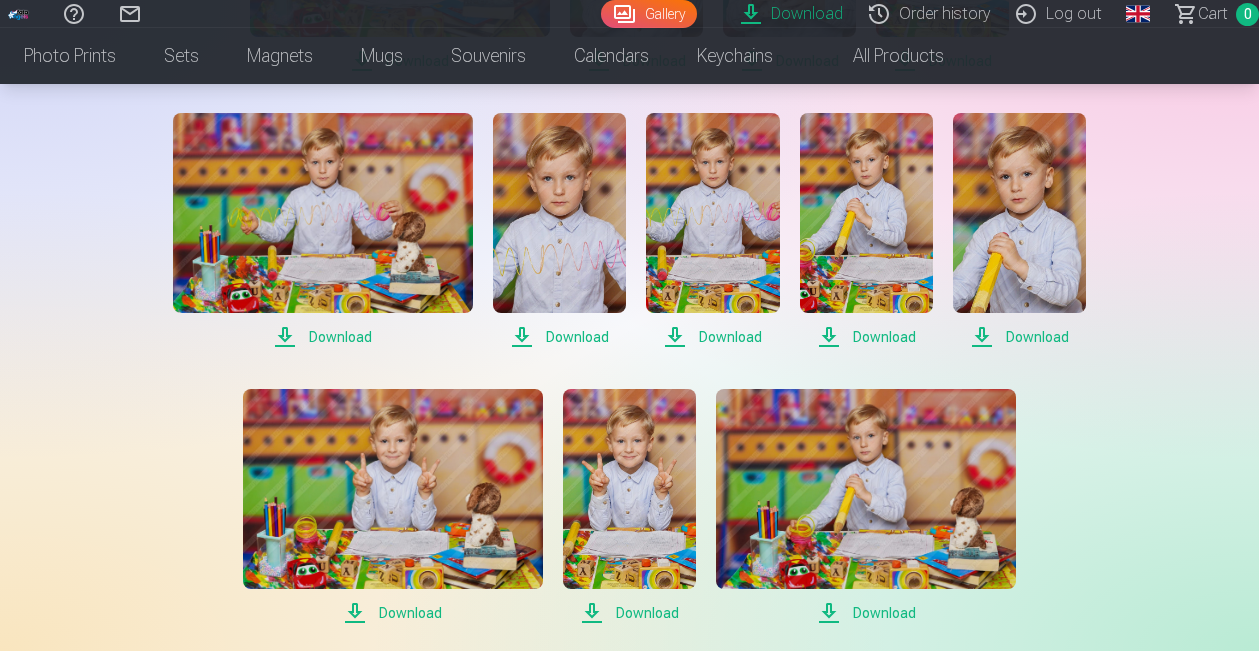 scroll, scrollTop: 2070, scrollLeft: 0, axis: vertical 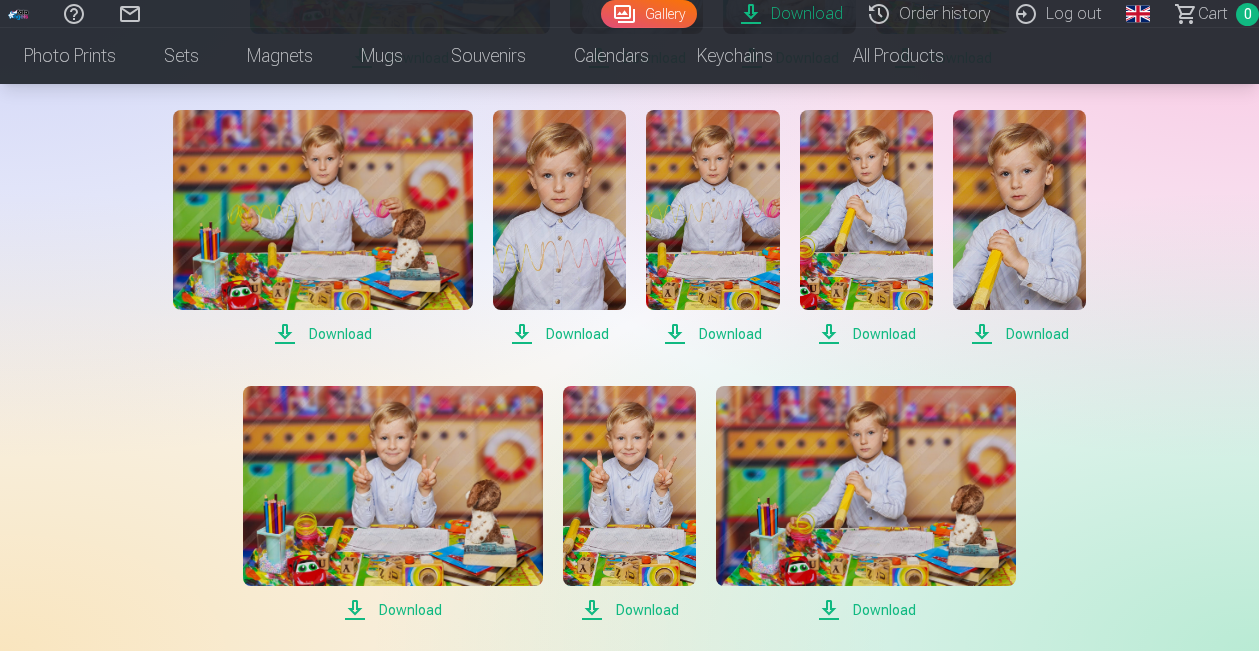 click on "Download" at bounding box center (323, 334) 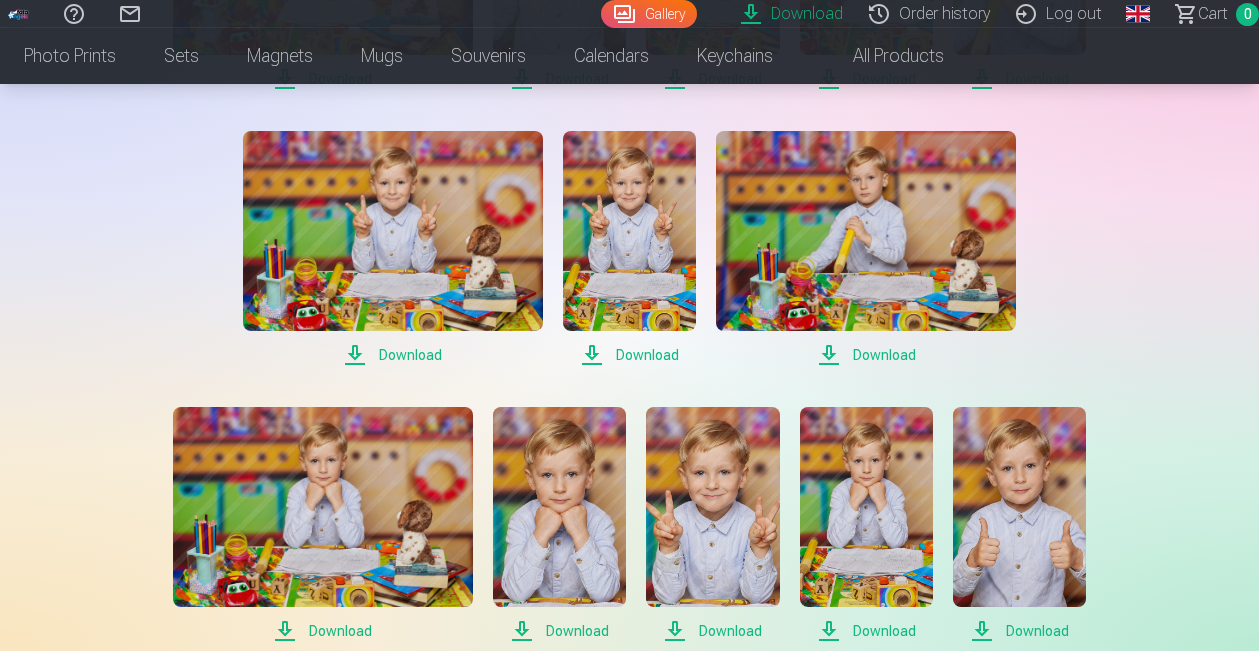 scroll, scrollTop: 2328, scrollLeft: 0, axis: vertical 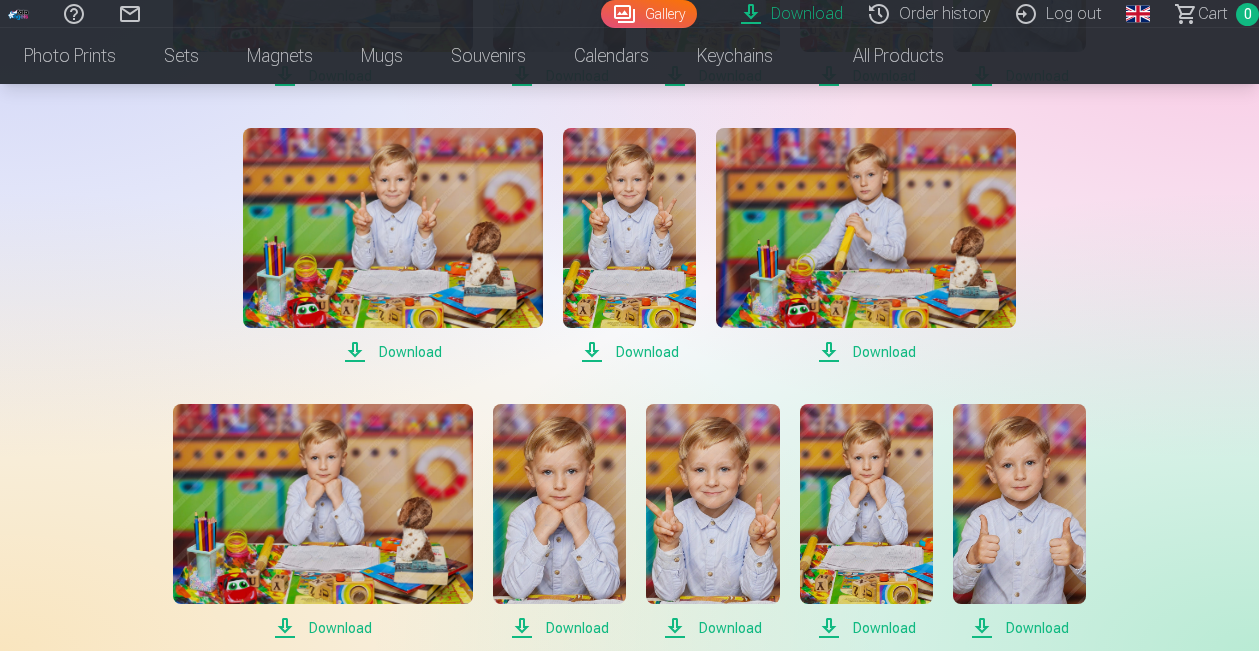 click on "Download" at bounding box center [393, 352] 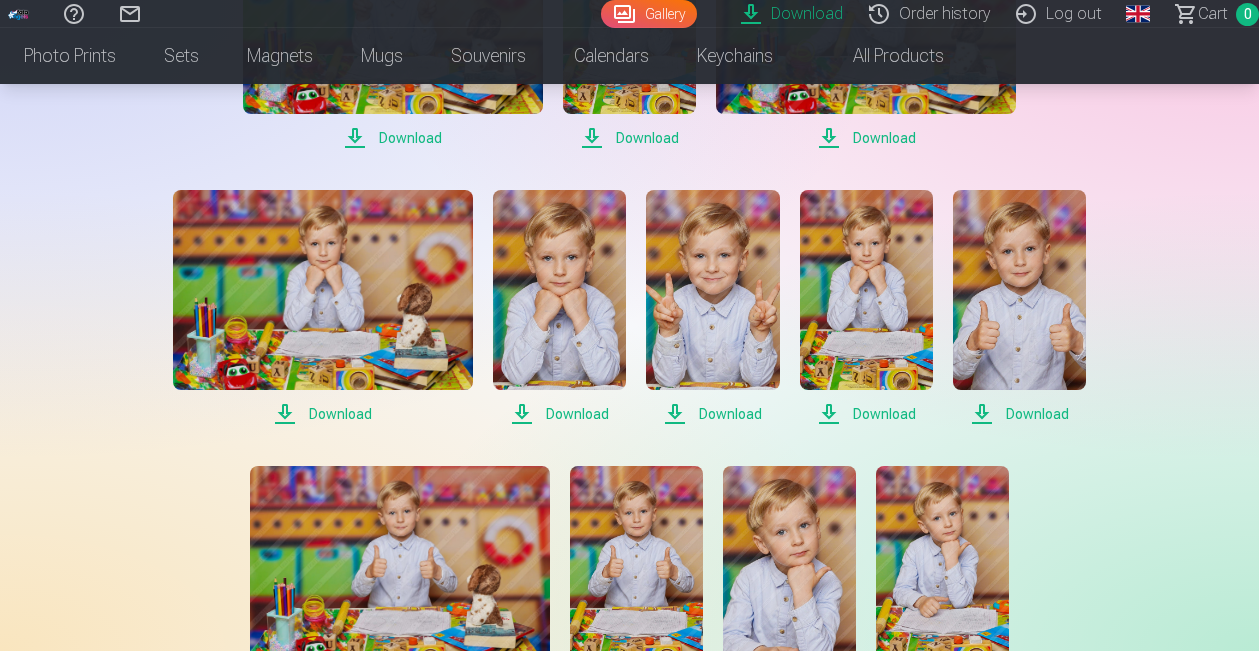scroll, scrollTop: 2544, scrollLeft: 0, axis: vertical 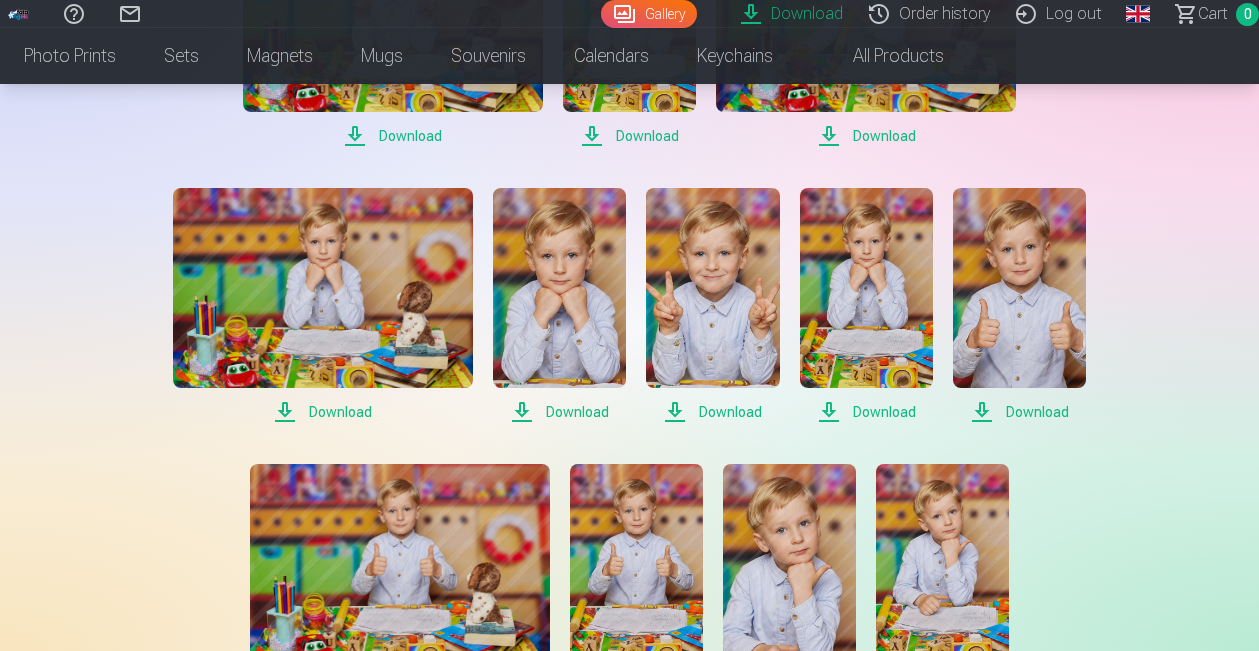 click on "Download" at bounding box center (323, 412) 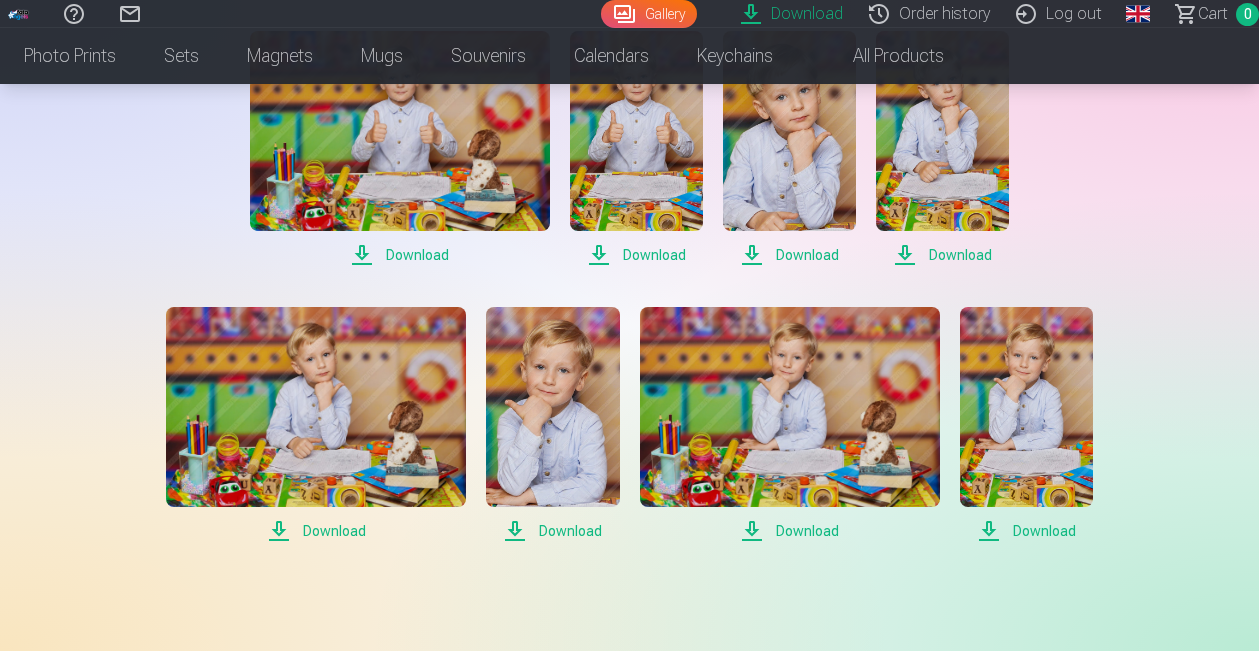 scroll, scrollTop: 2978, scrollLeft: 0, axis: vertical 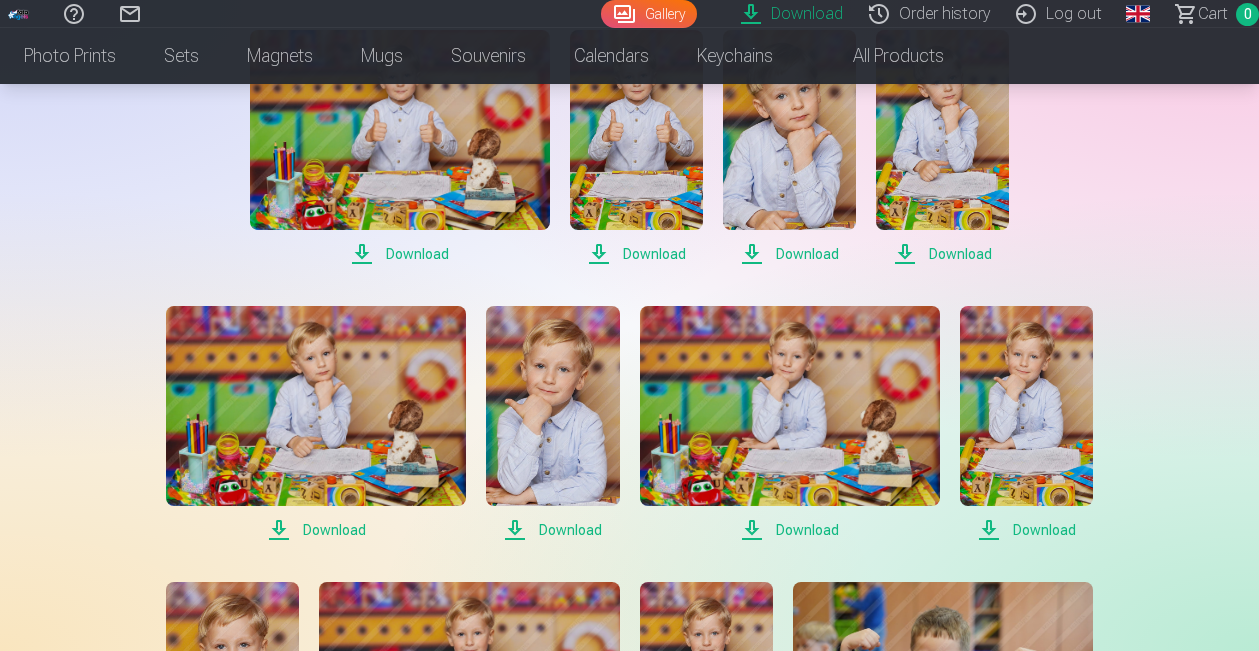 click on "Download" at bounding box center [400, 254] 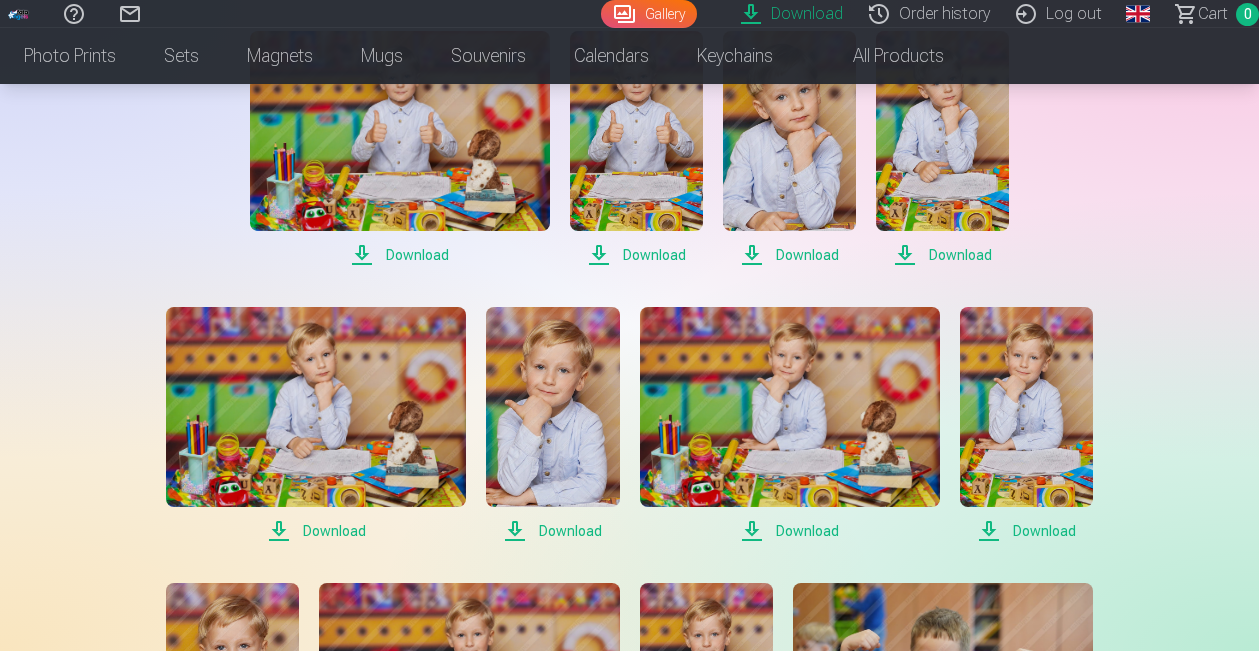click on "Download" at bounding box center (789, 255) 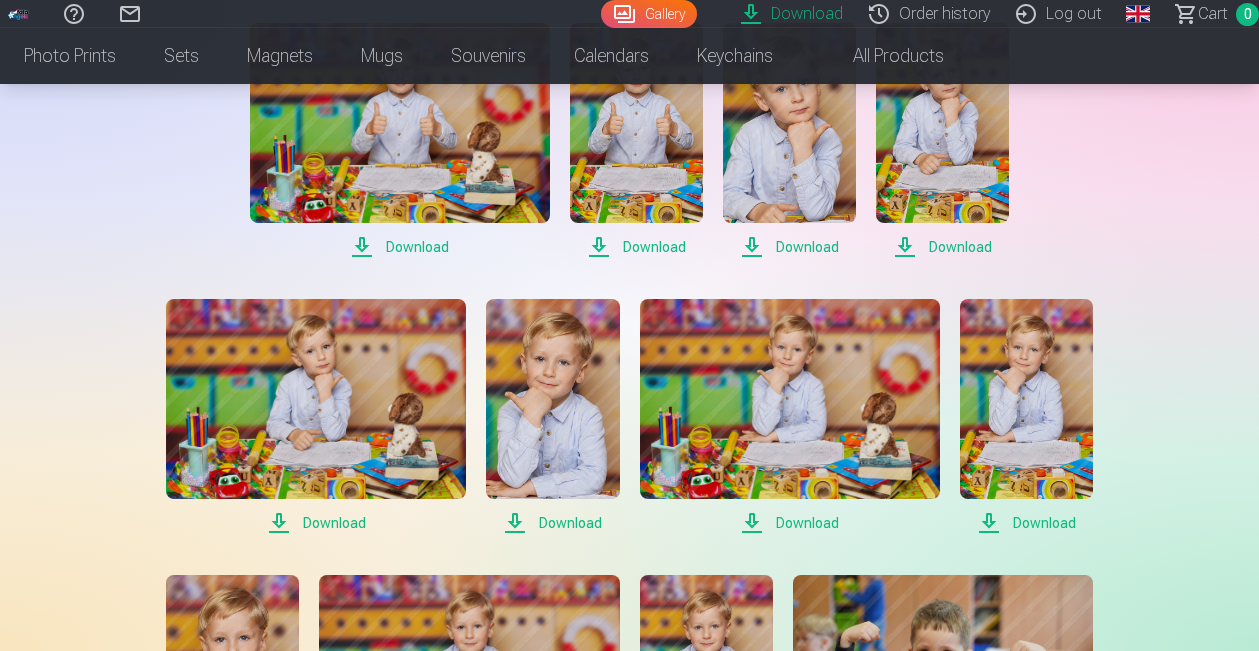 scroll, scrollTop: 2991, scrollLeft: 0, axis: vertical 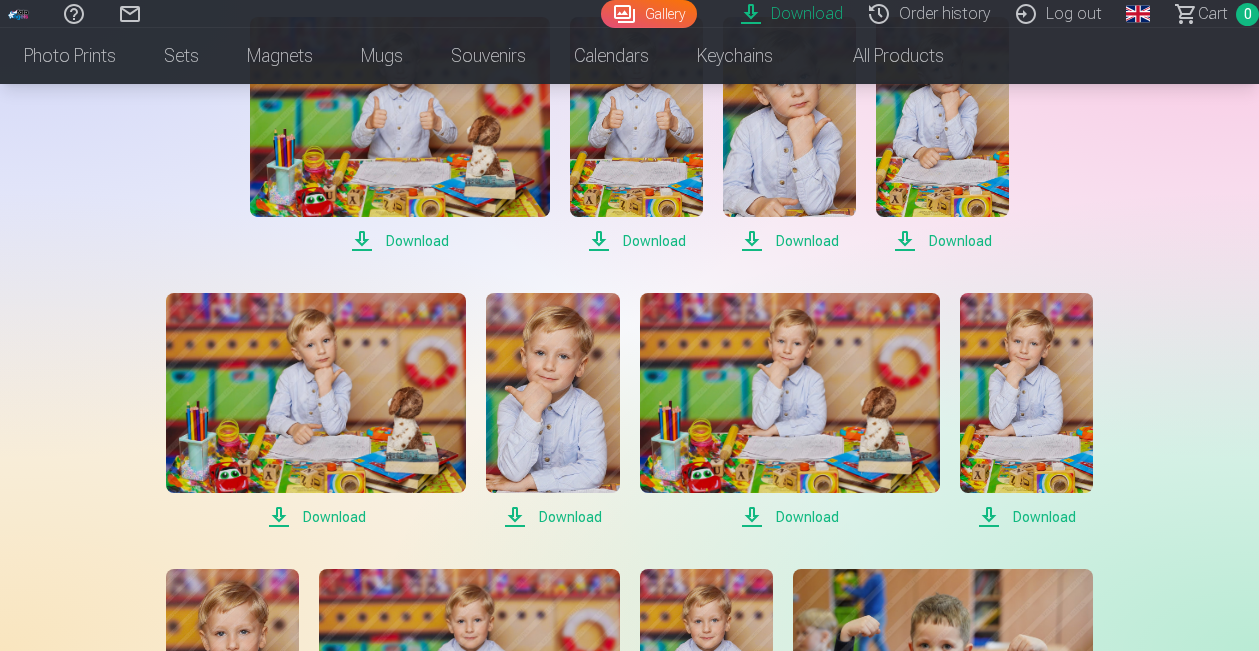 click on "Download" at bounding box center [942, 241] 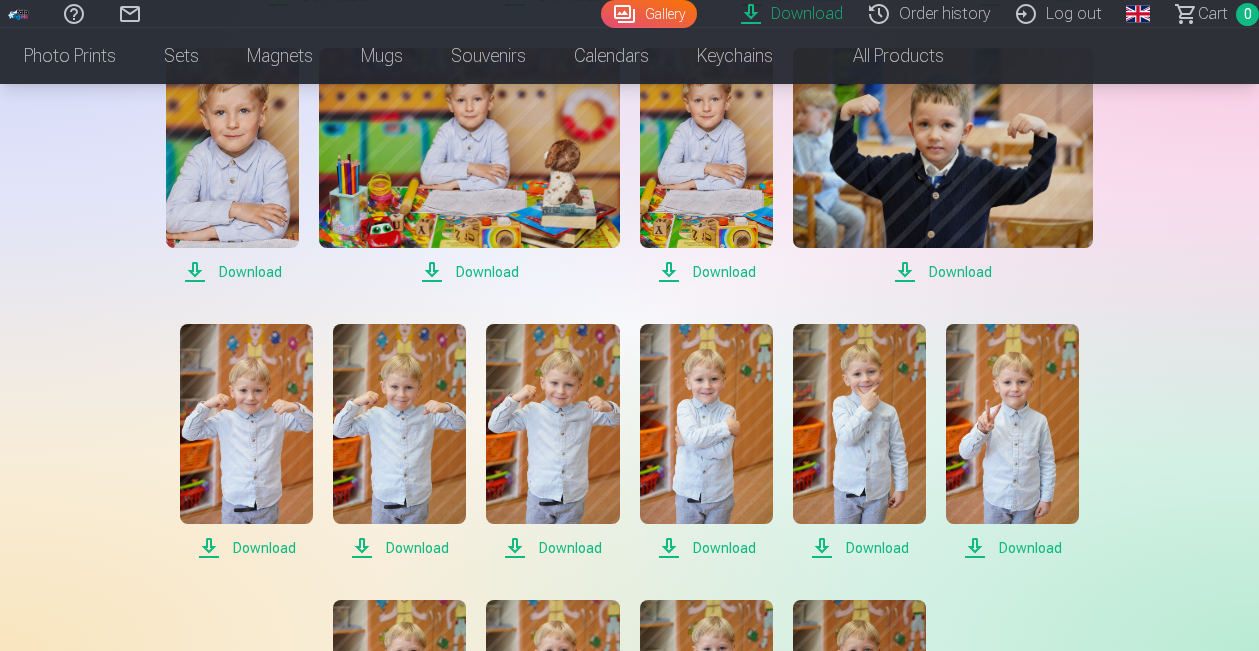 scroll, scrollTop: 3526, scrollLeft: 0, axis: vertical 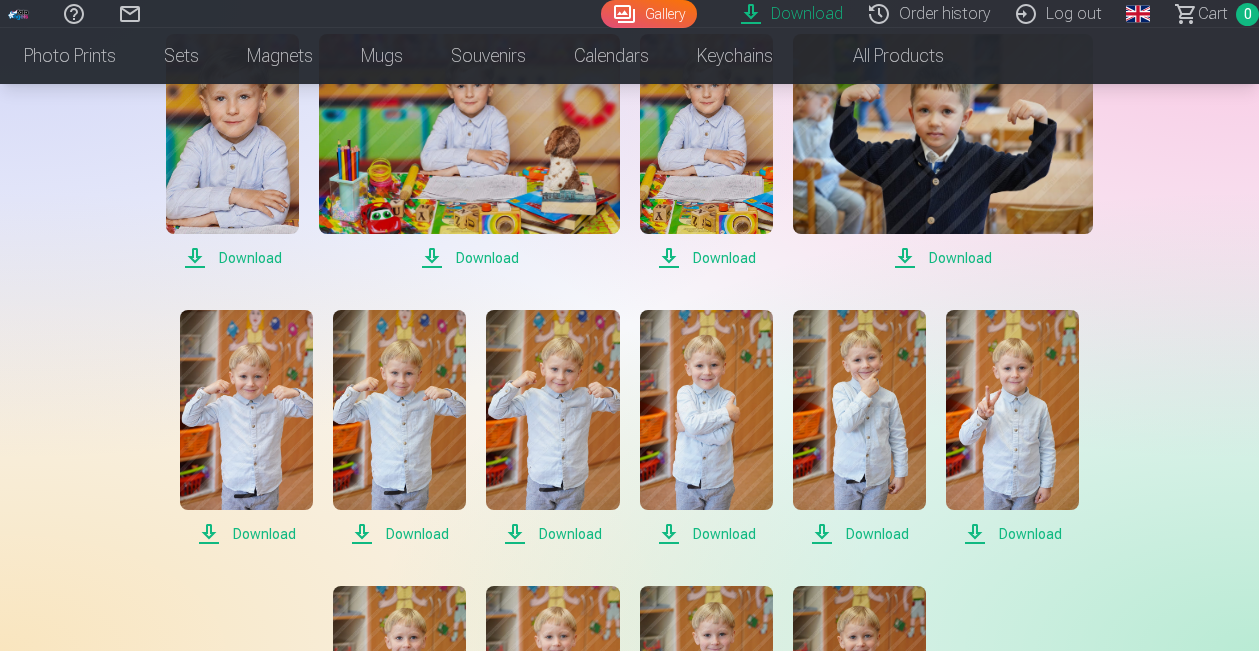 click on "Download" at bounding box center [232, 258] 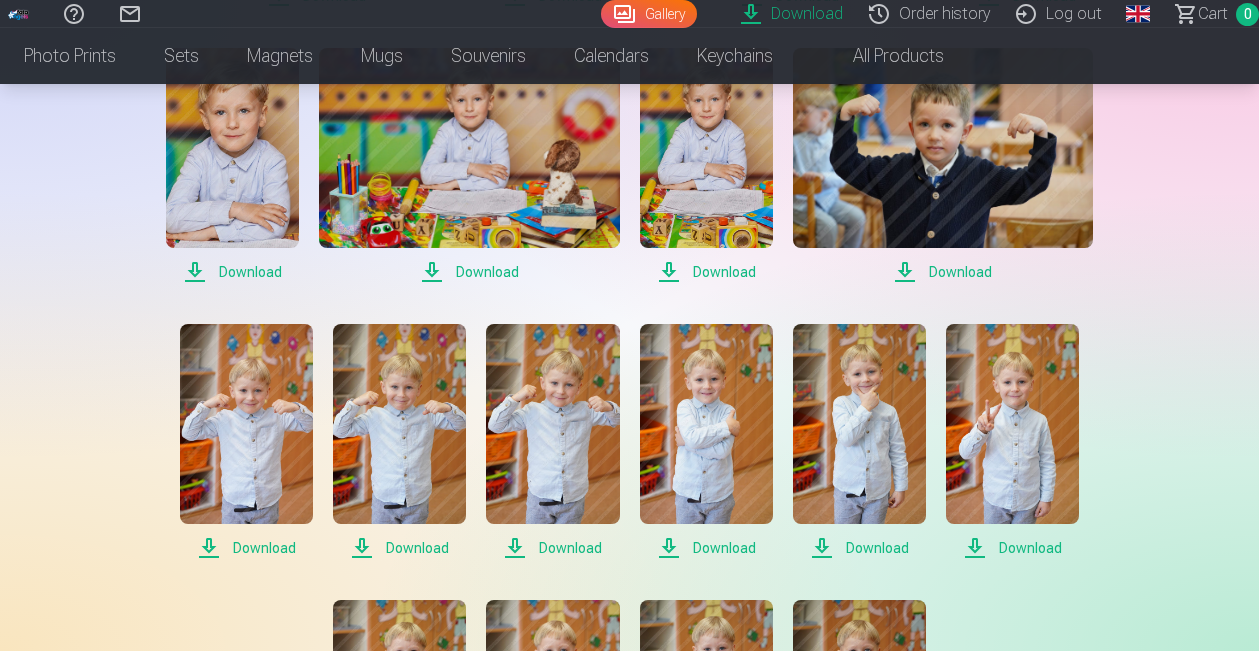 scroll, scrollTop: 3517, scrollLeft: 0, axis: vertical 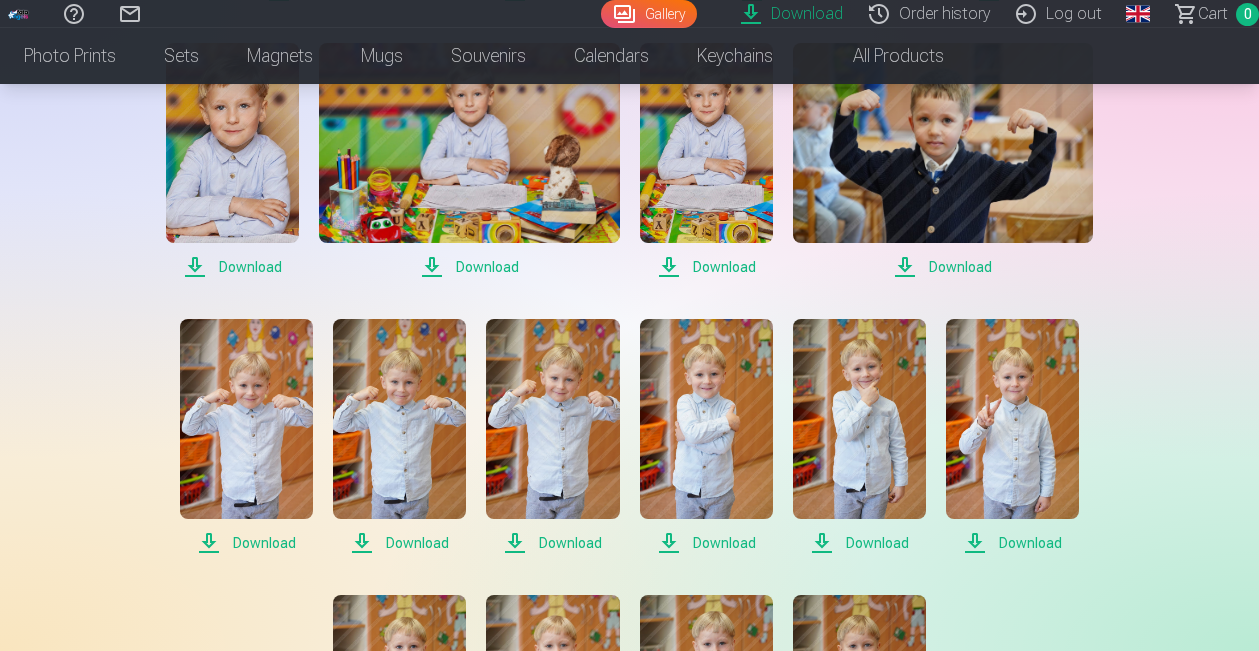 click on "Download" at bounding box center (246, 543) 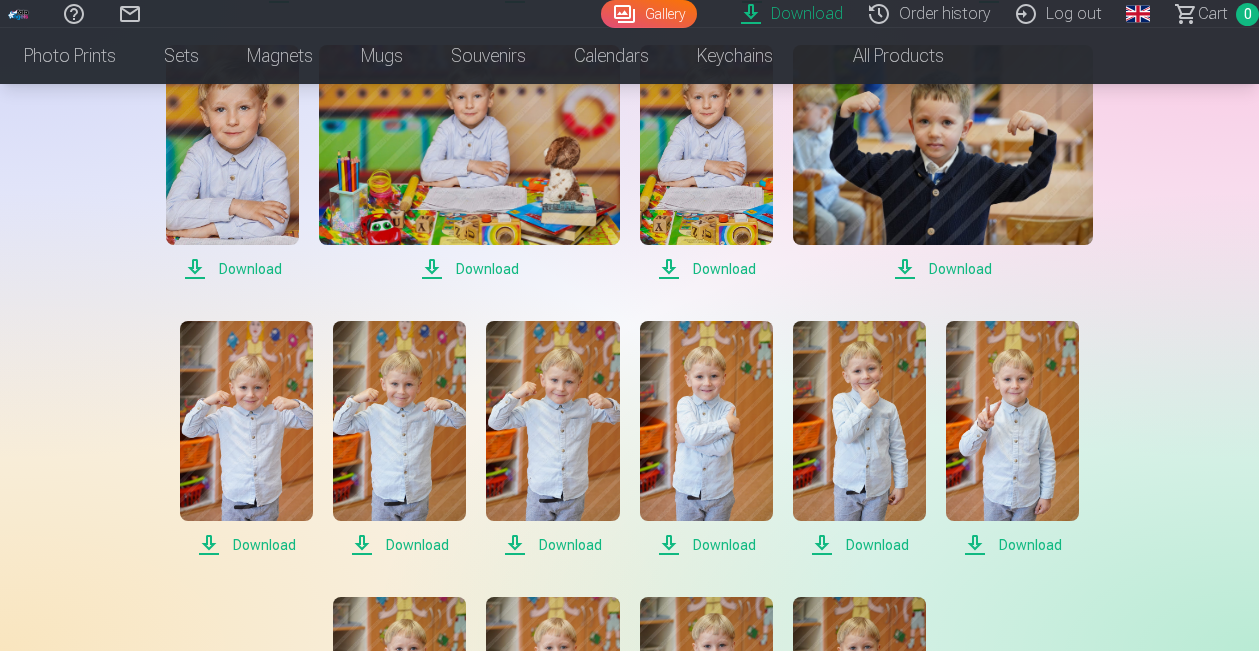 scroll, scrollTop: 3511, scrollLeft: 1, axis: both 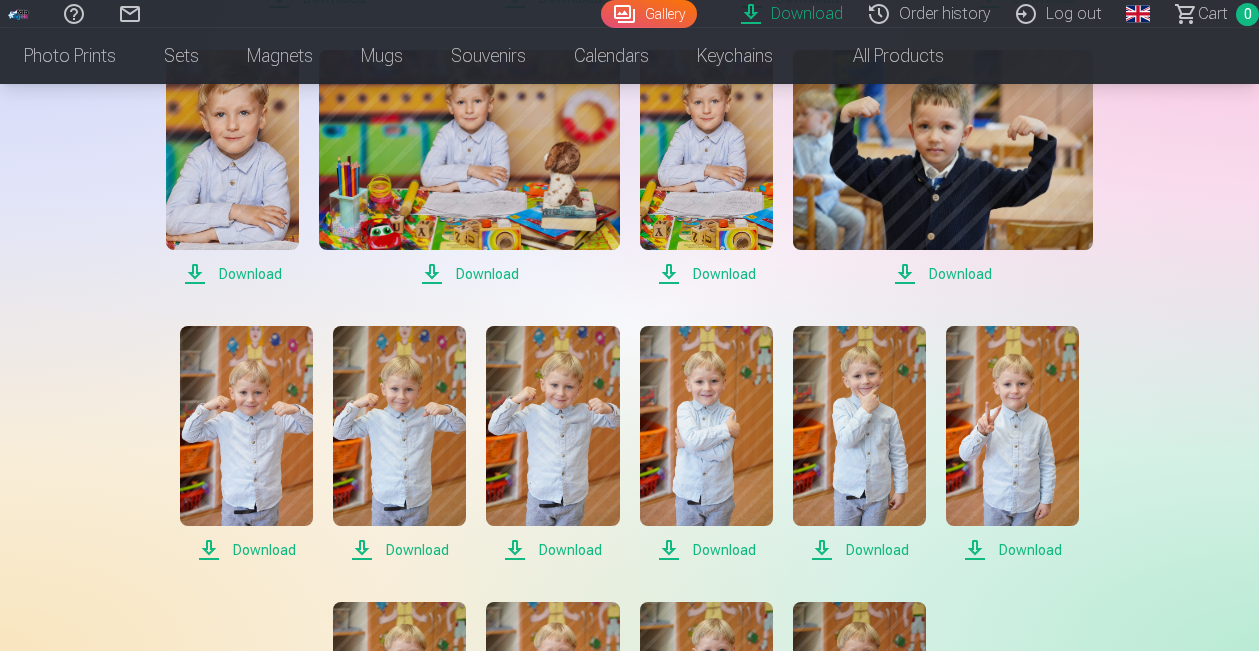 click on "Download" at bounding box center [399, 444] 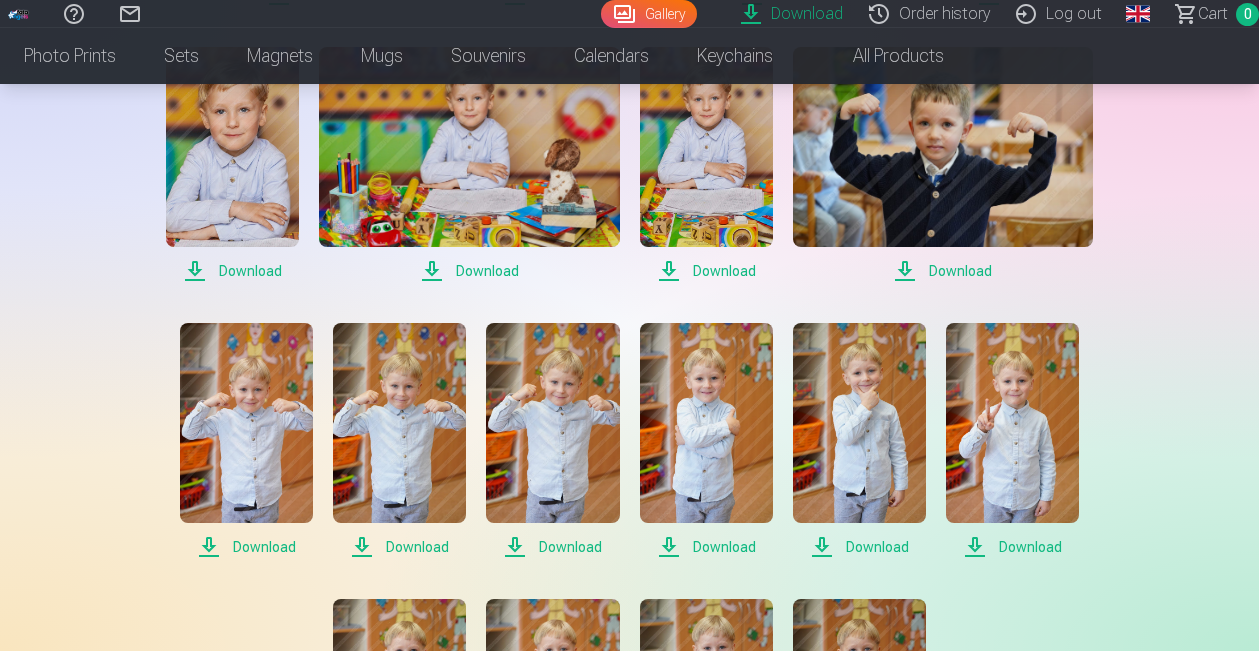 click on "Download" at bounding box center (552, 547) 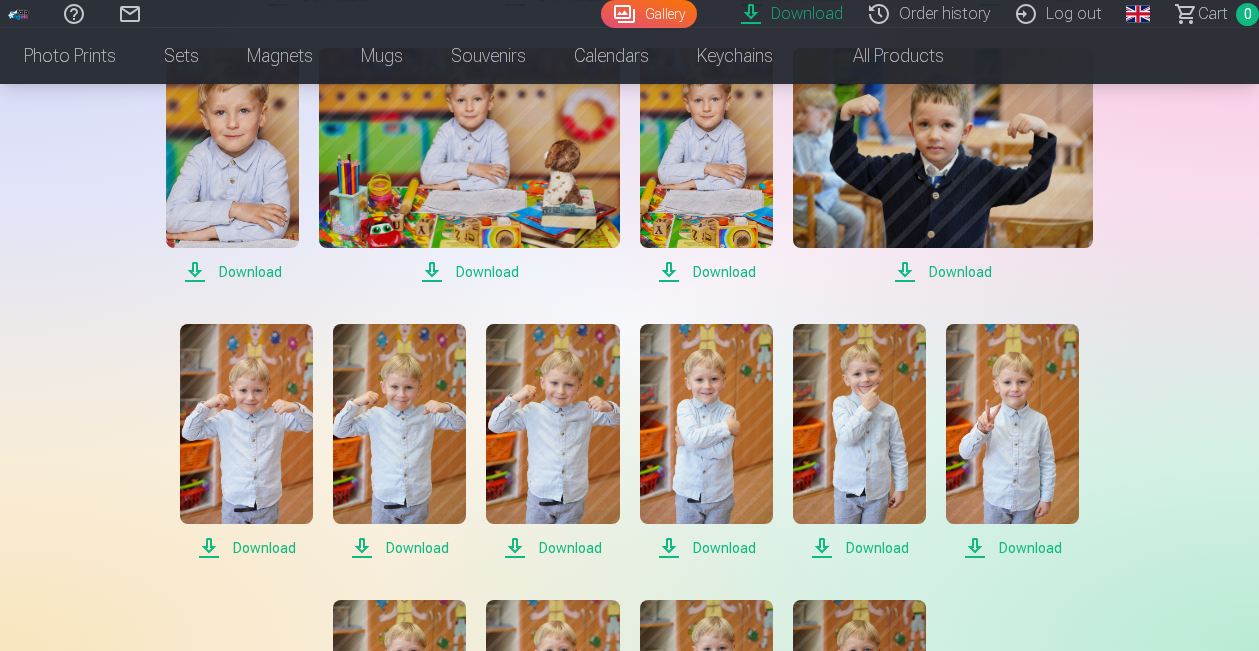 scroll, scrollTop: 3512, scrollLeft: 0, axis: vertical 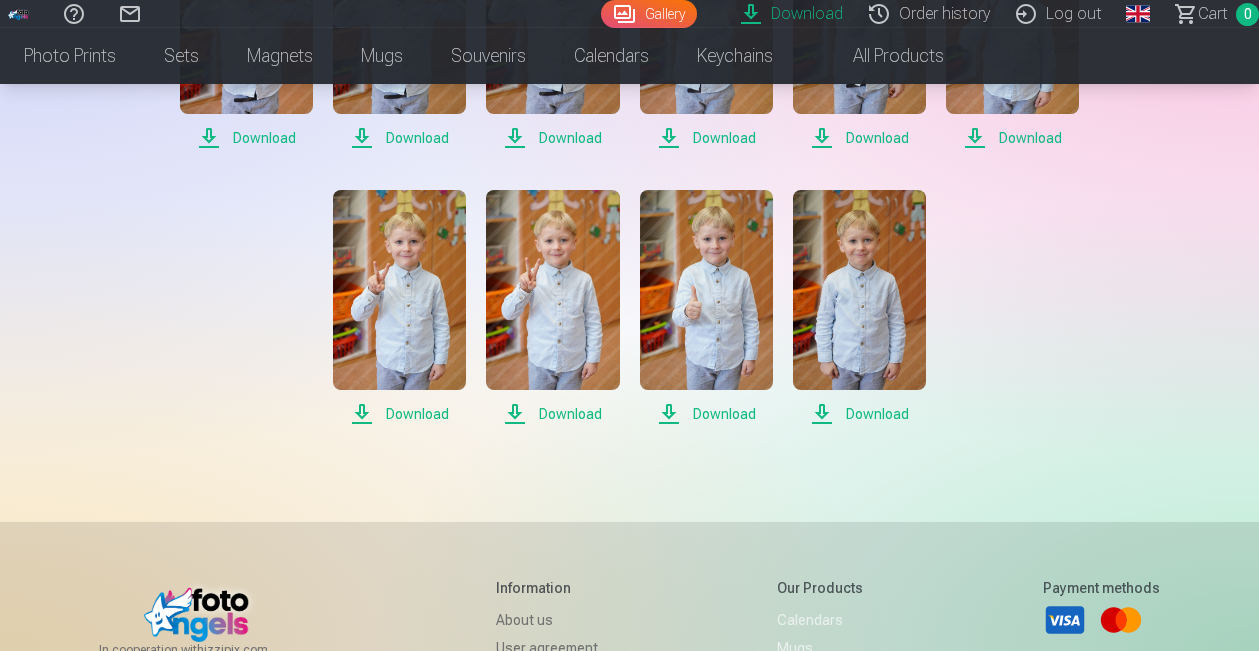 click on "Download" at bounding box center (399, 414) 